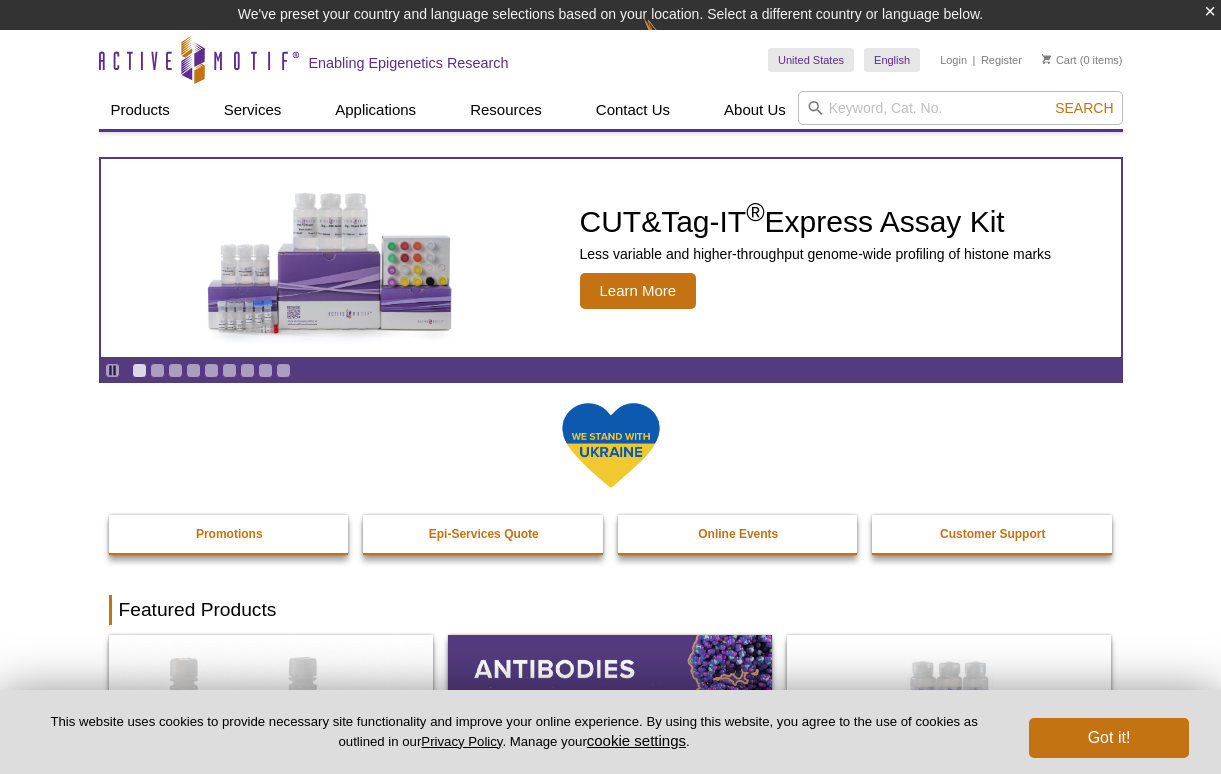 scroll, scrollTop: 0, scrollLeft: 0, axis: both 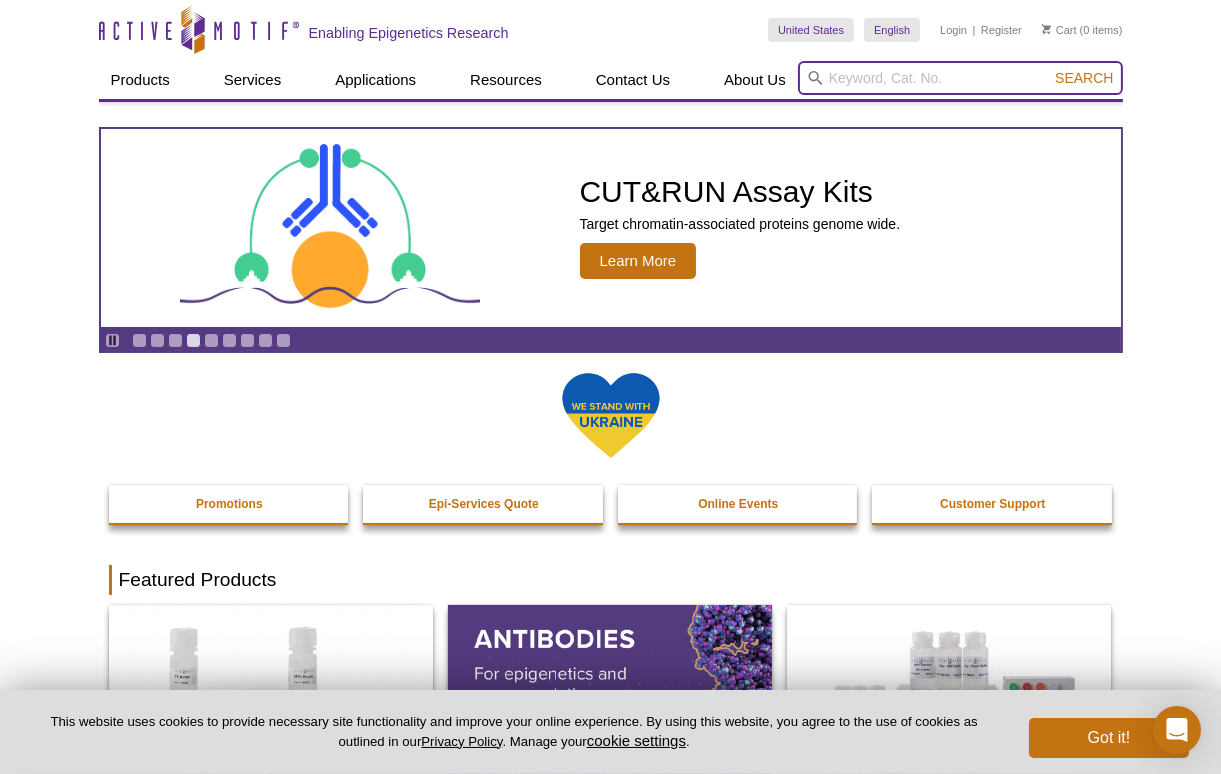 click at bounding box center [960, 78] 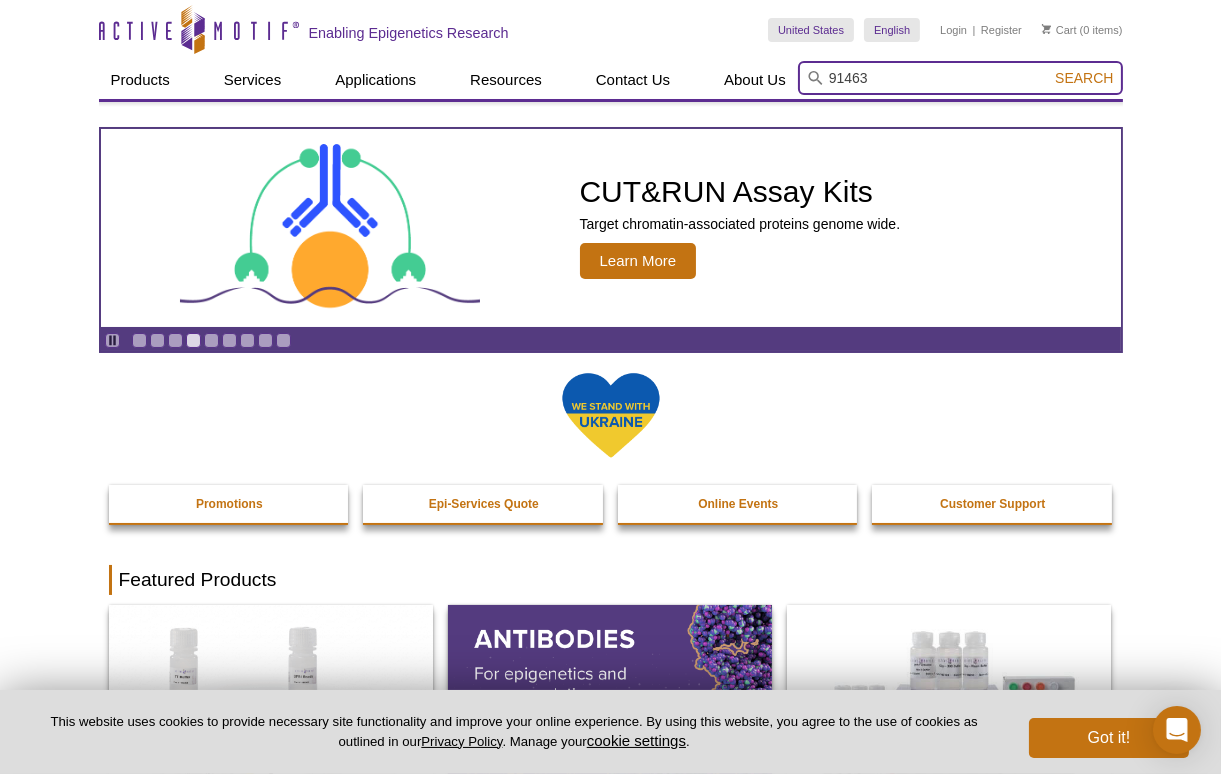 type on "91463" 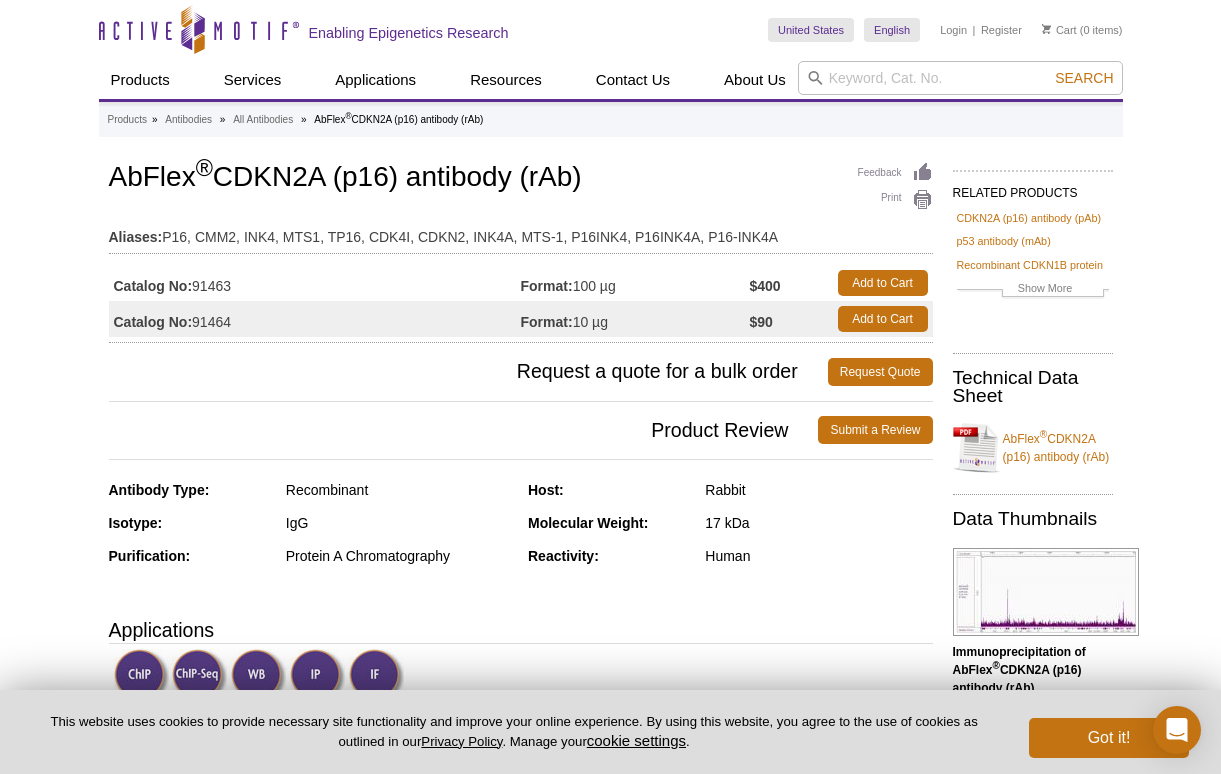 scroll, scrollTop: 0, scrollLeft: 0, axis: both 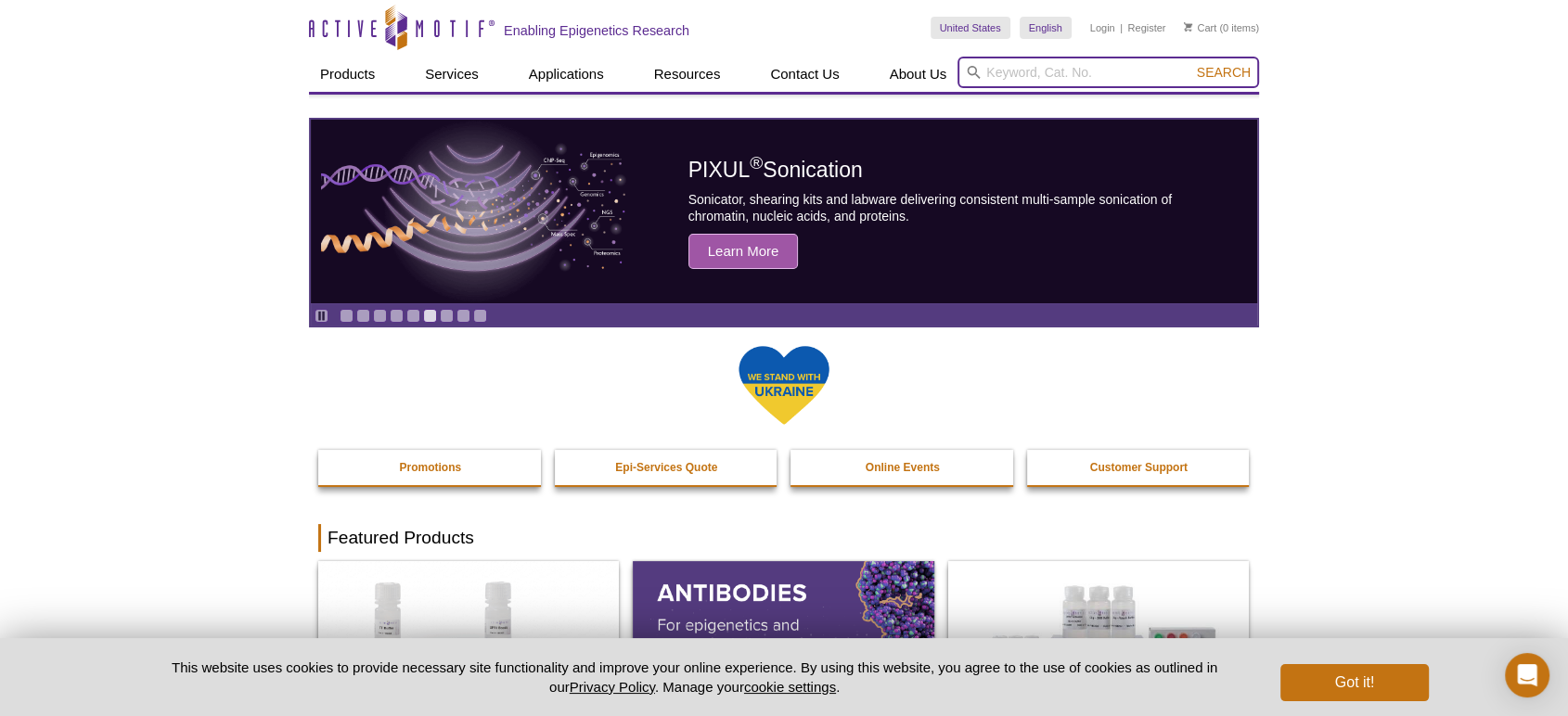 click at bounding box center (1108, 72) 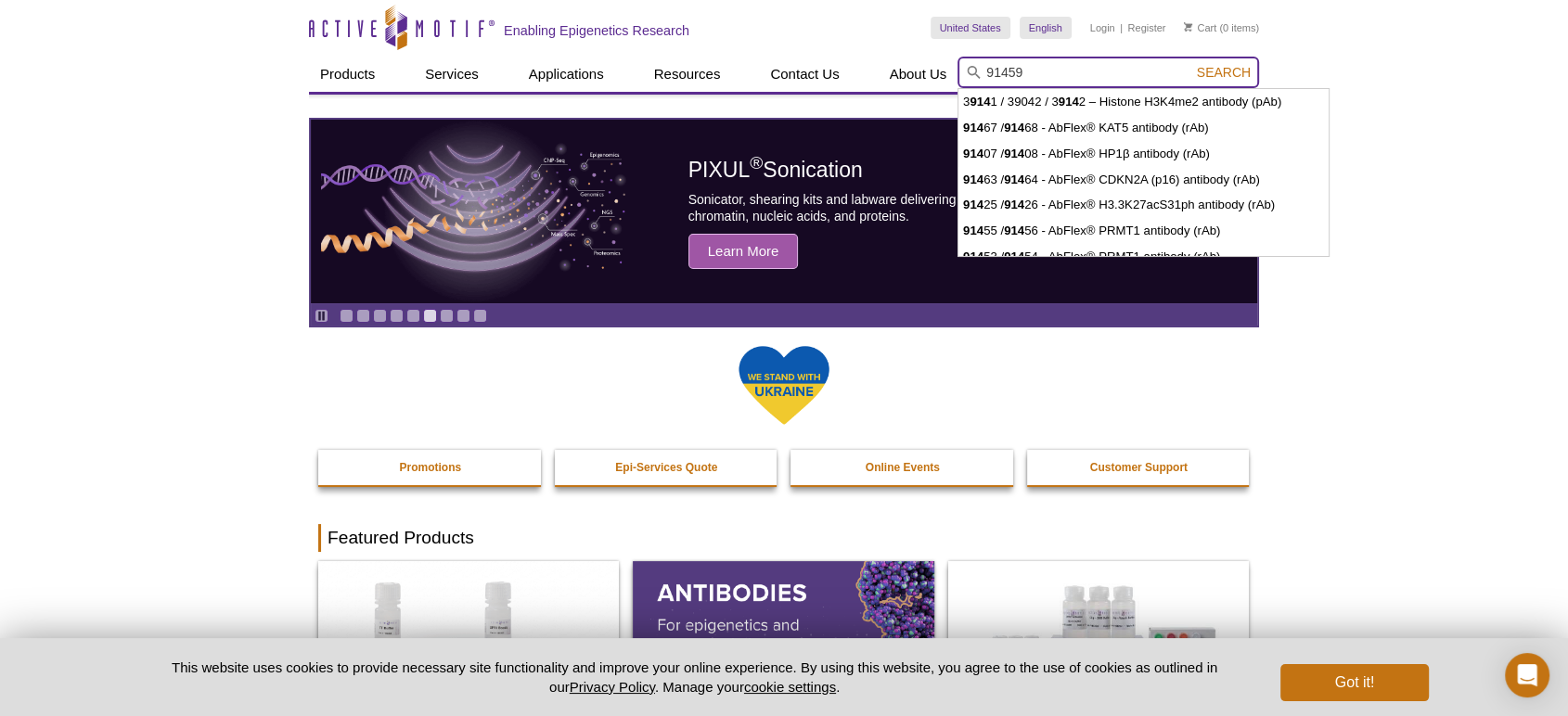 type on "91459" 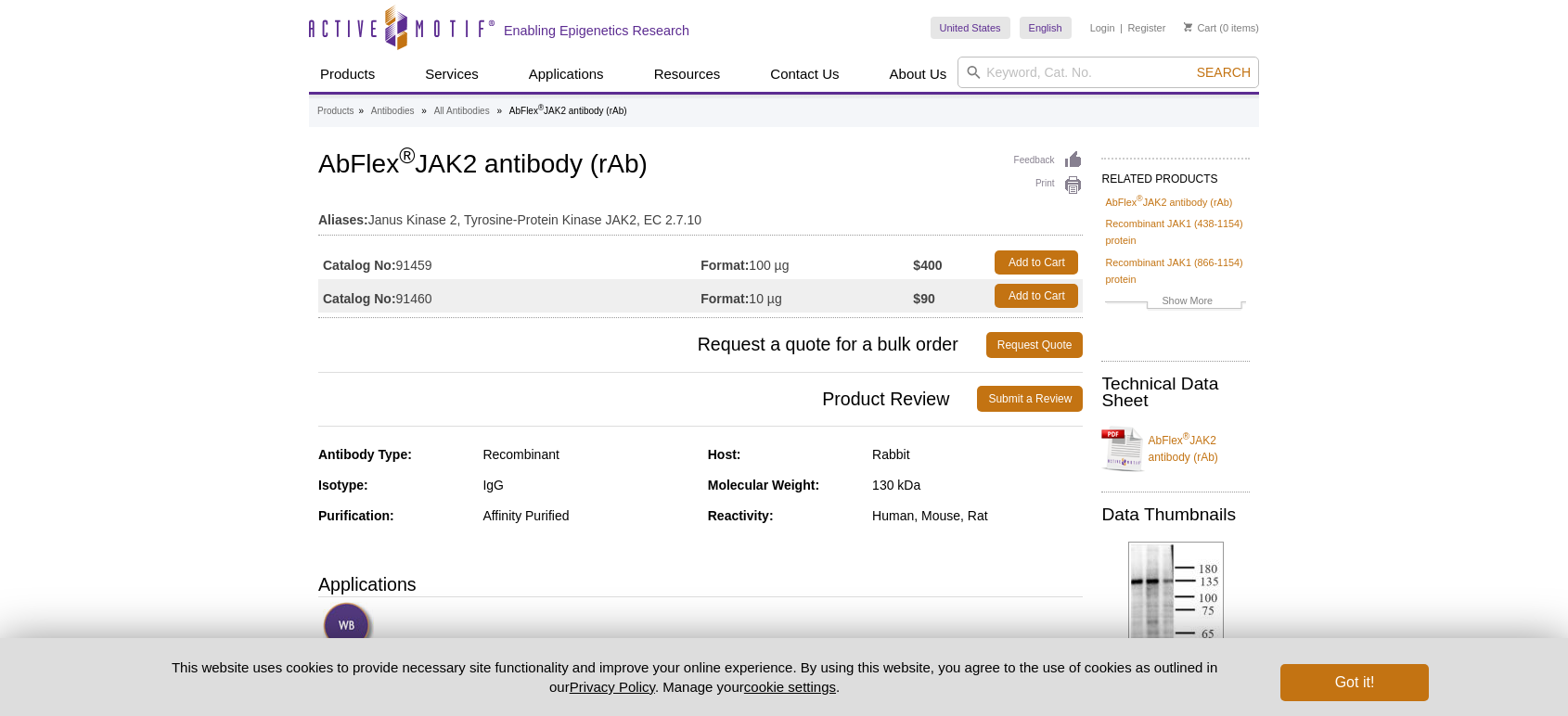 scroll, scrollTop: 0, scrollLeft: 0, axis: both 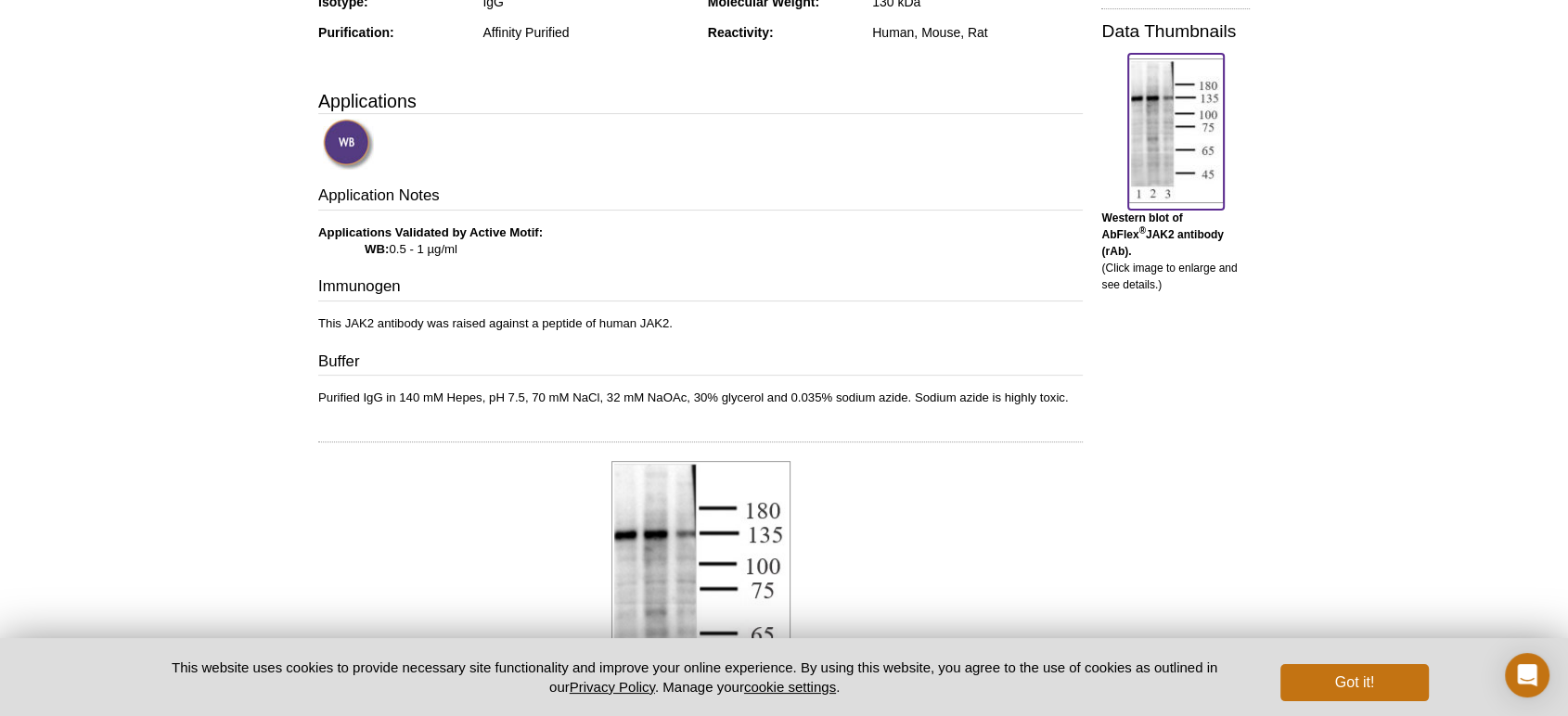 click at bounding box center (1176, 131) 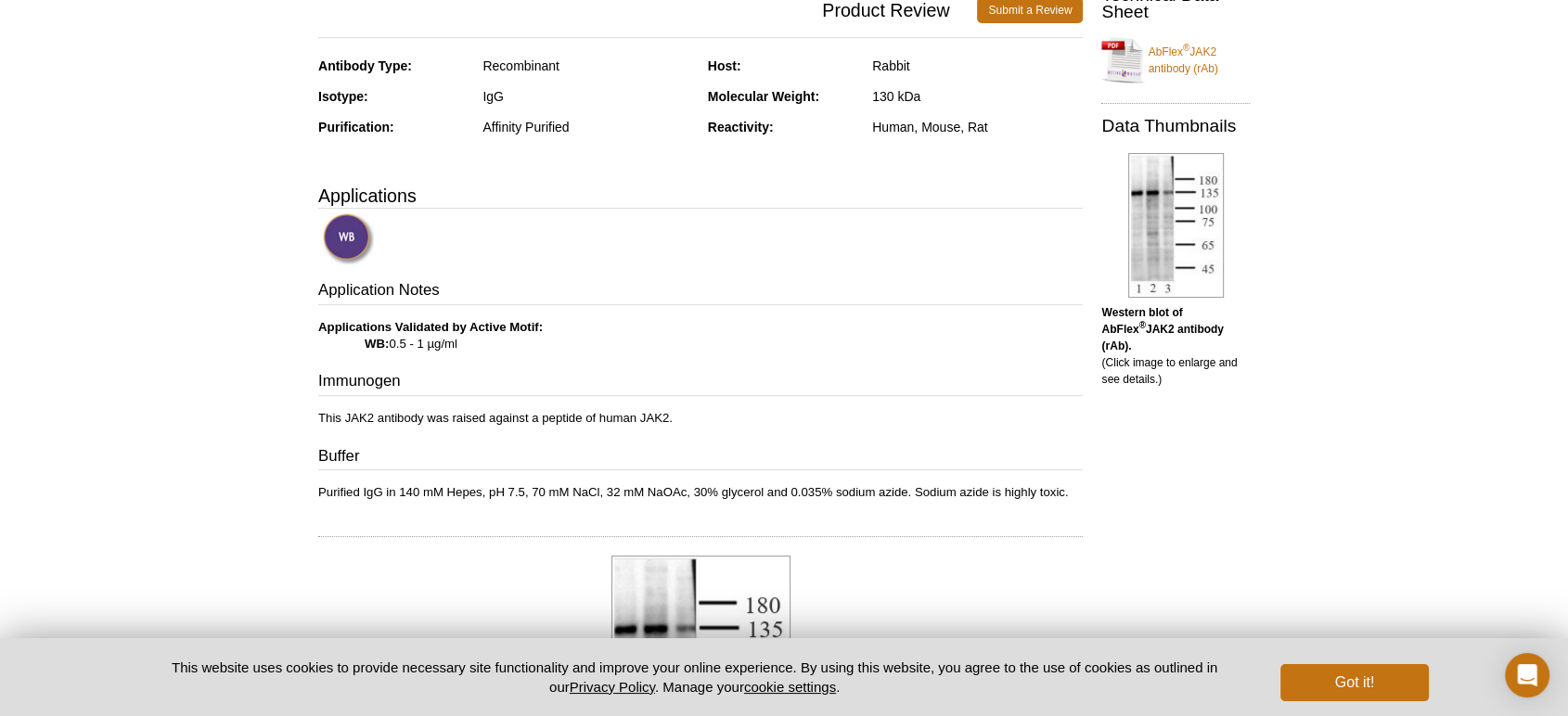 scroll, scrollTop: 801, scrollLeft: 0, axis: vertical 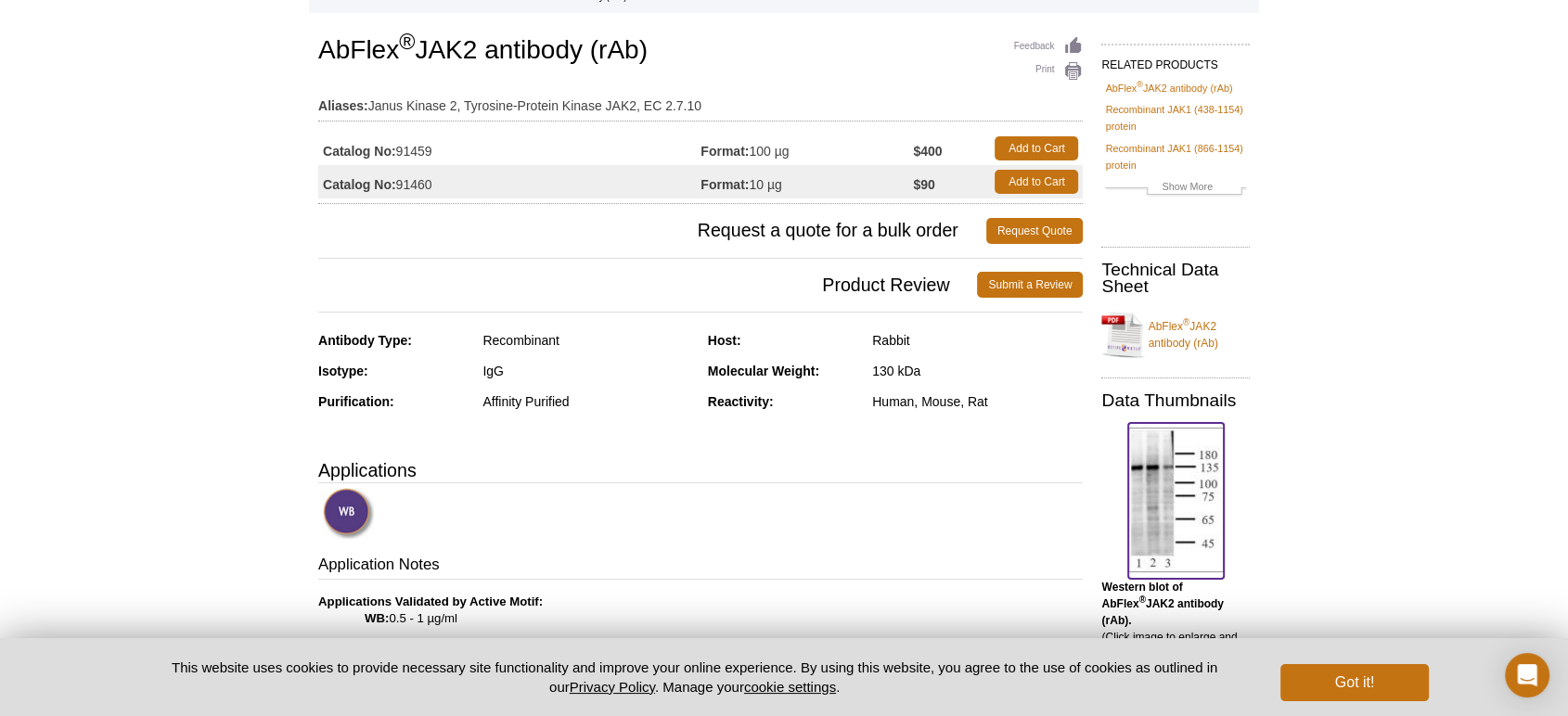 click at bounding box center [1176, 500] 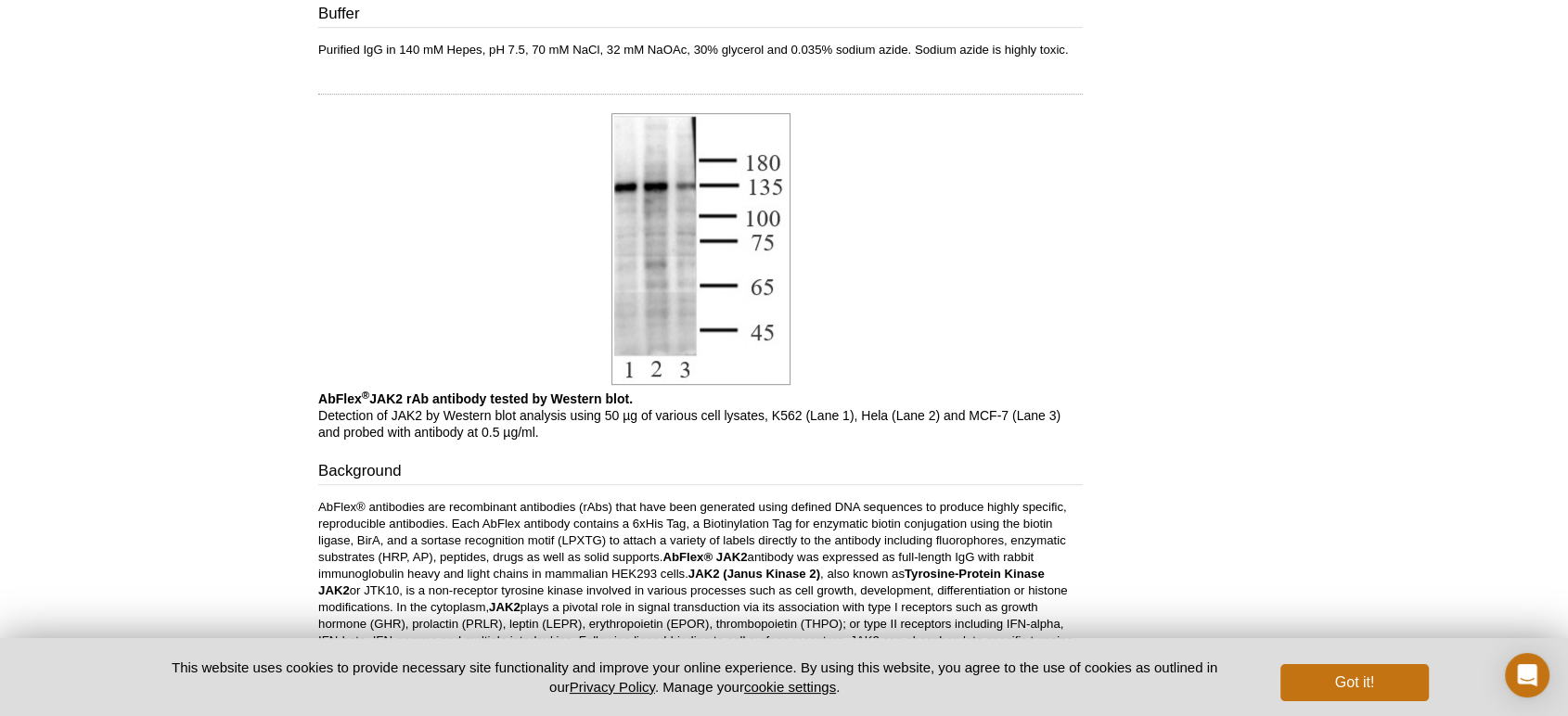 scroll, scrollTop: 664, scrollLeft: 0, axis: vertical 